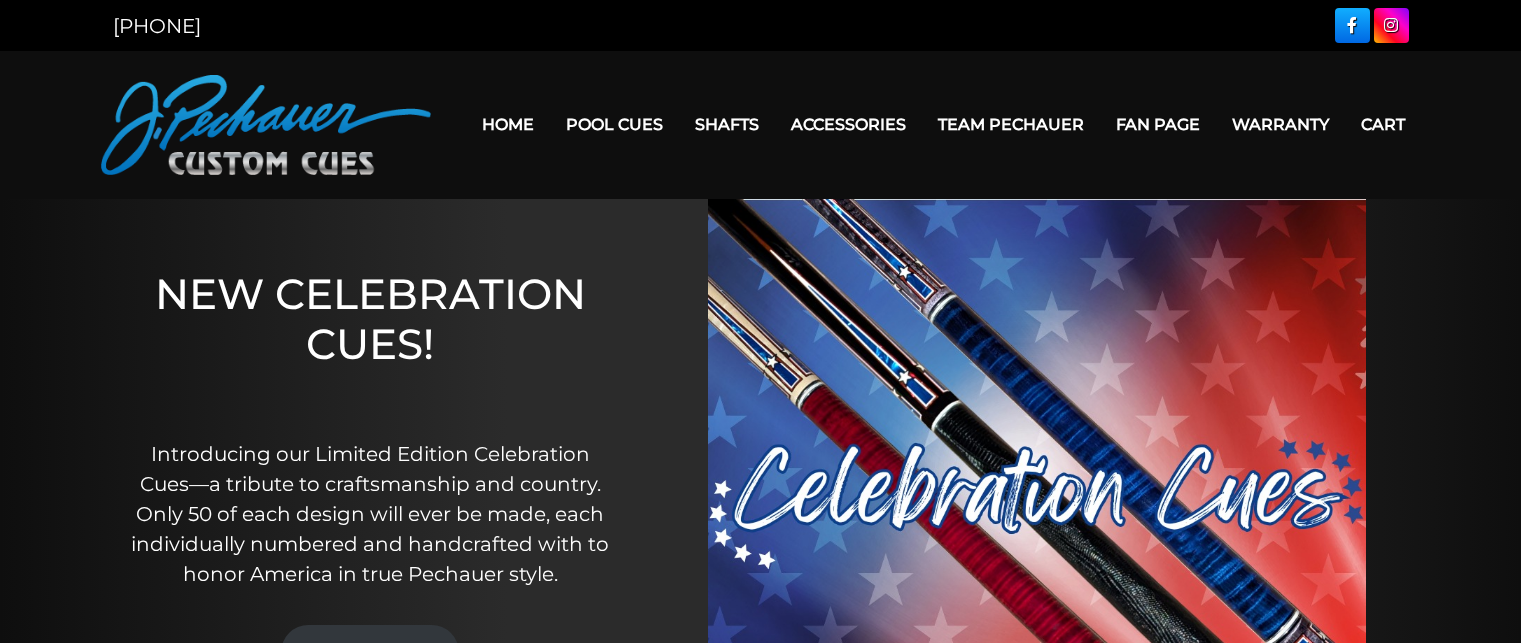 scroll, scrollTop: 0, scrollLeft: 0, axis: both 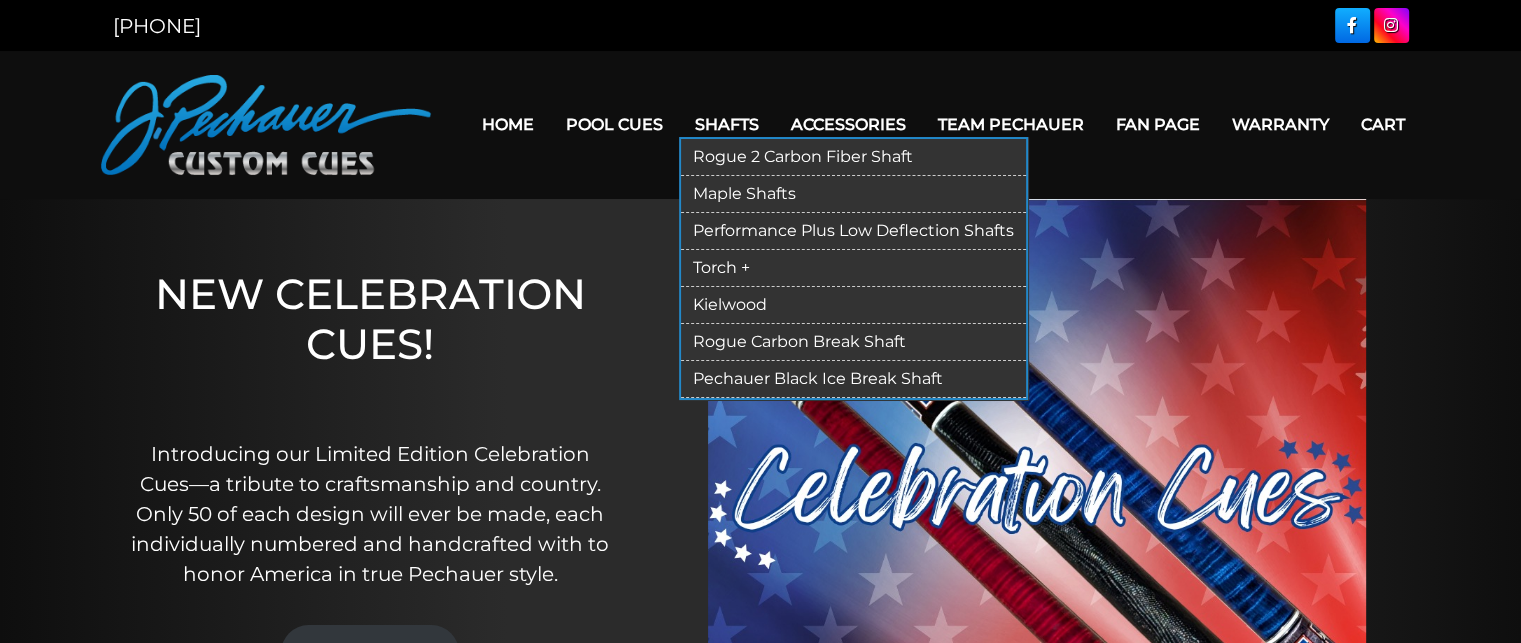 click on "Rogue 2 Carbon Fiber Shaft" at bounding box center (853, 157) 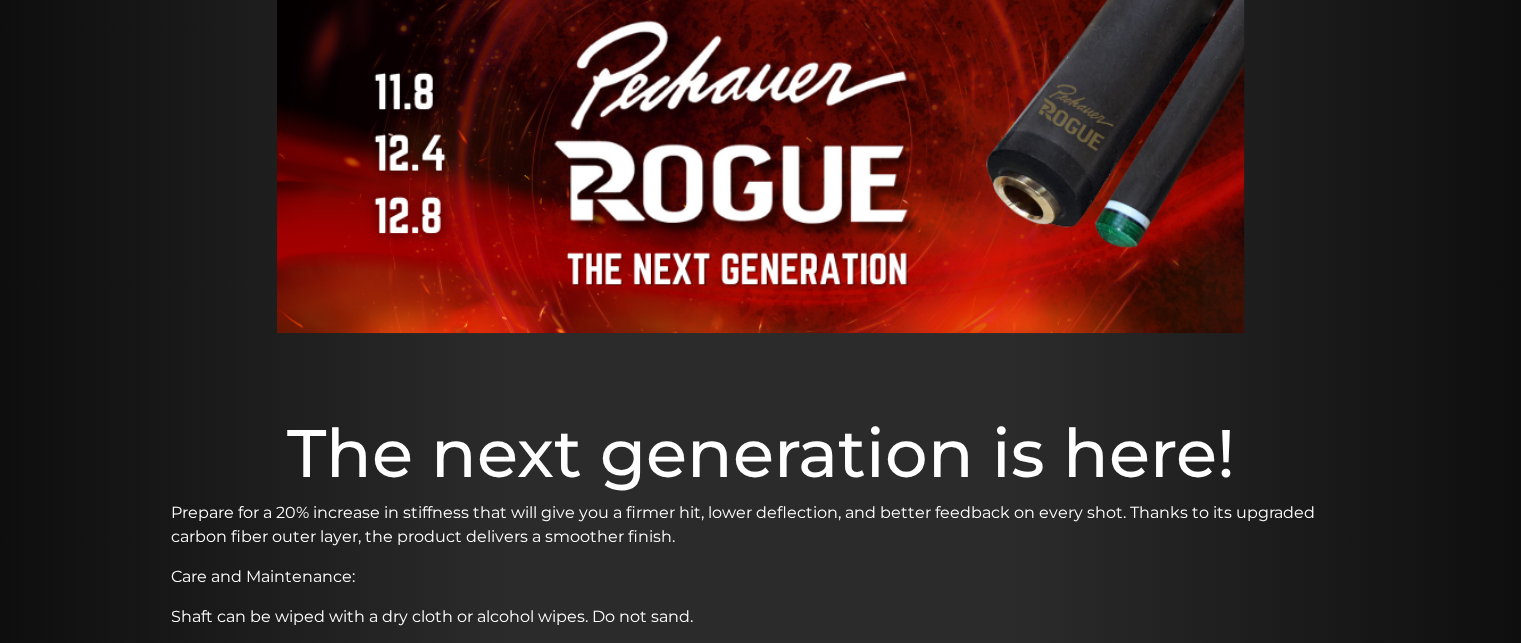 scroll, scrollTop: 0, scrollLeft: 0, axis: both 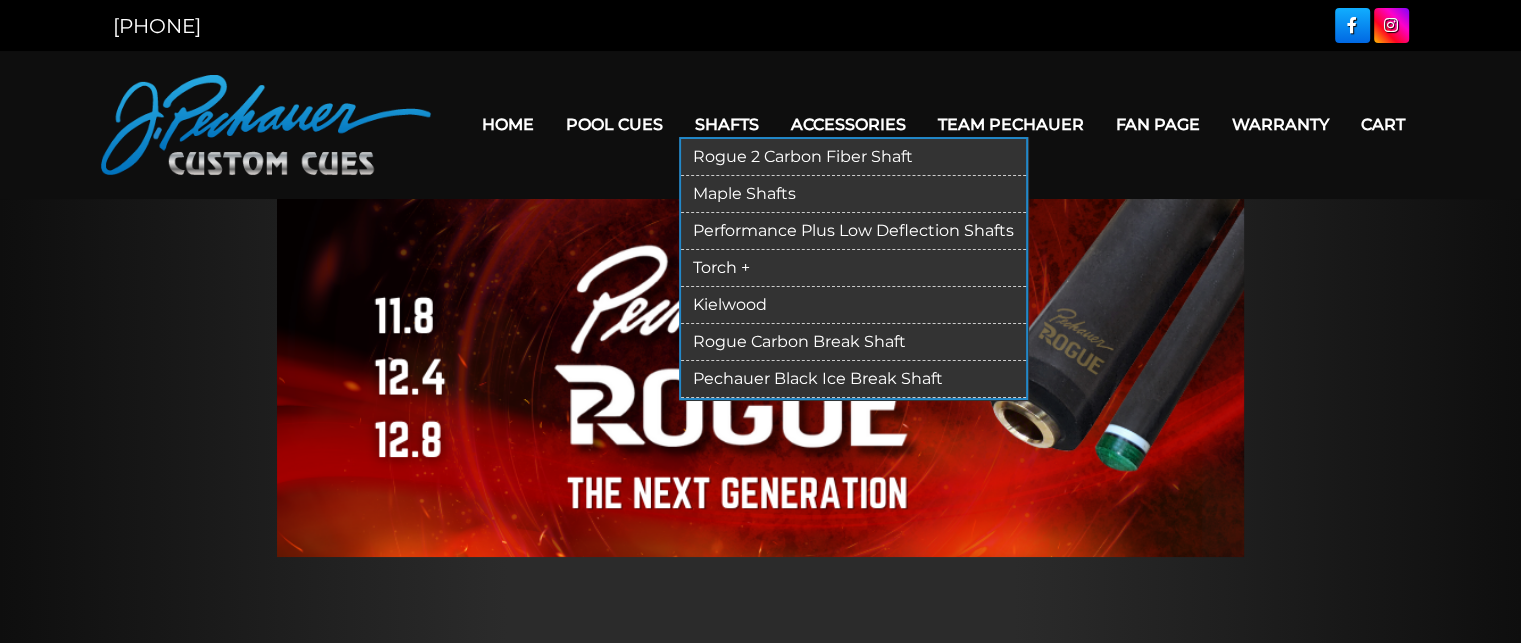 click on "Maple Shafts" at bounding box center (853, 194) 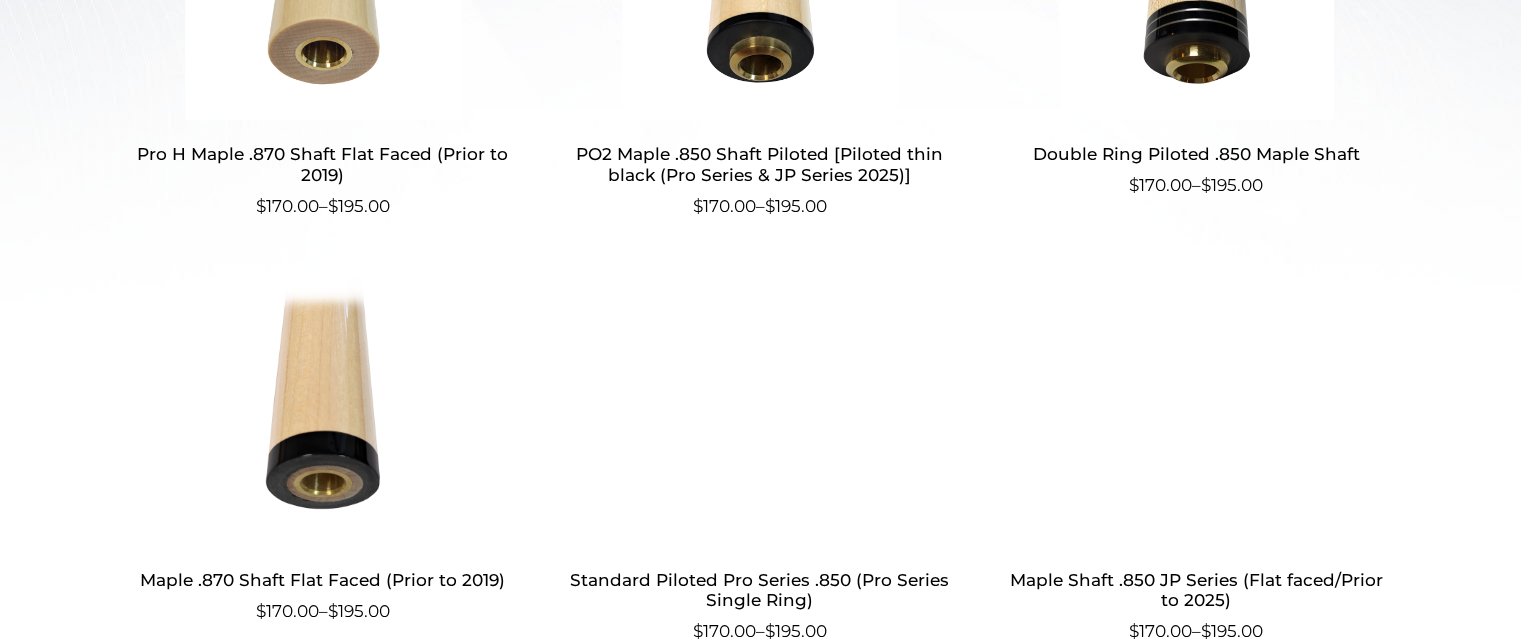 scroll, scrollTop: 860, scrollLeft: 0, axis: vertical 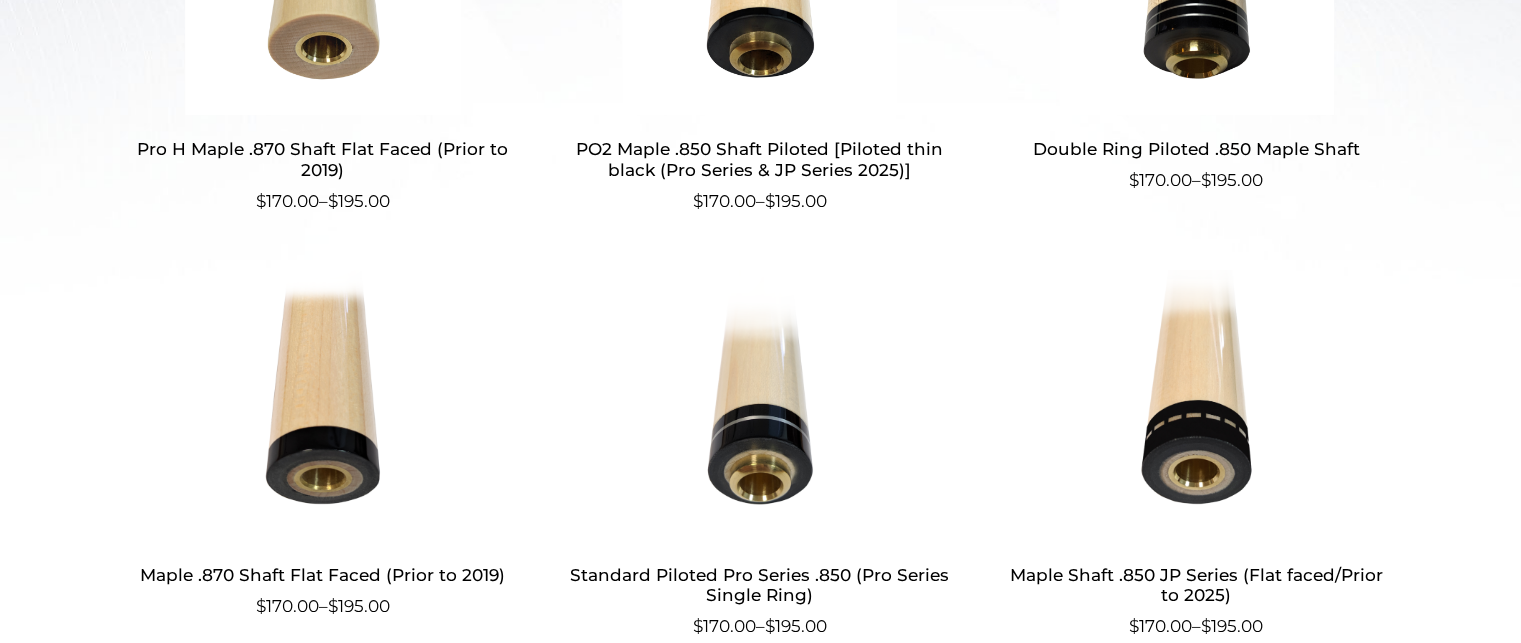 click at bounding box center (1196, 405) 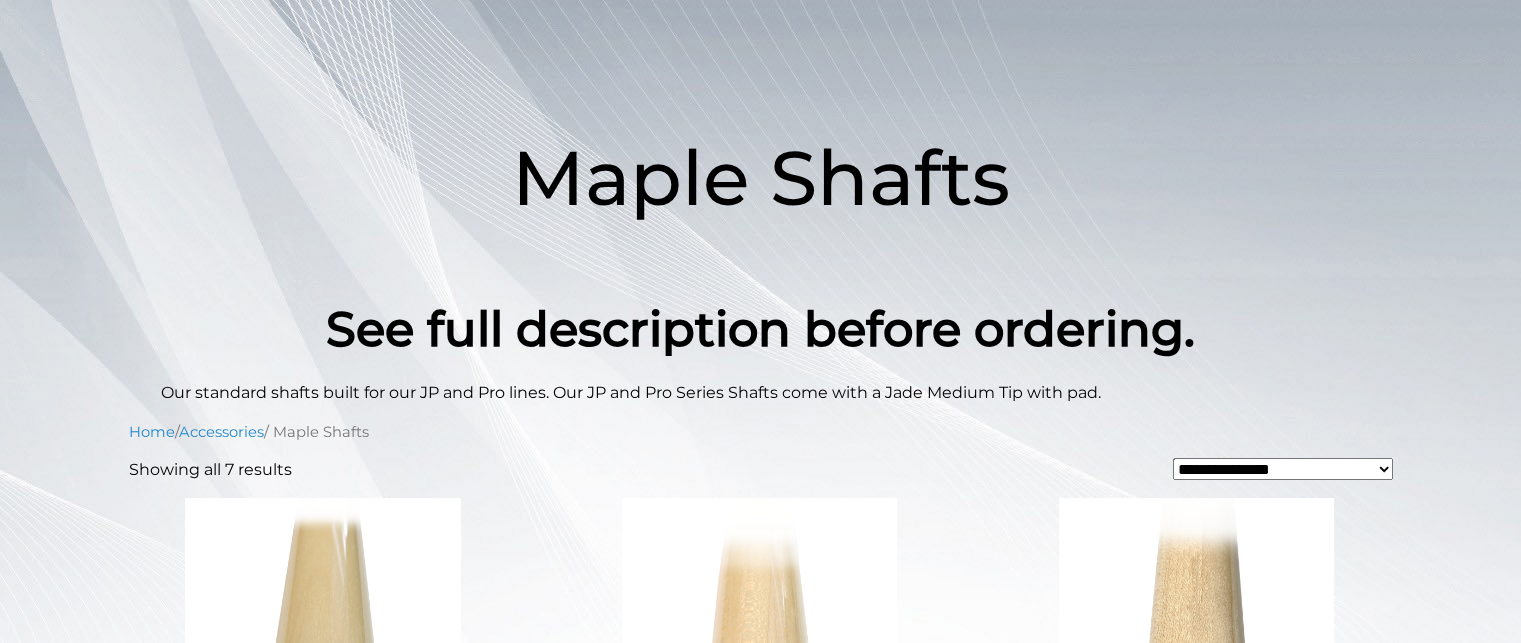 scroll, scrollTop: 0, scrollLeft: 0, axis: both 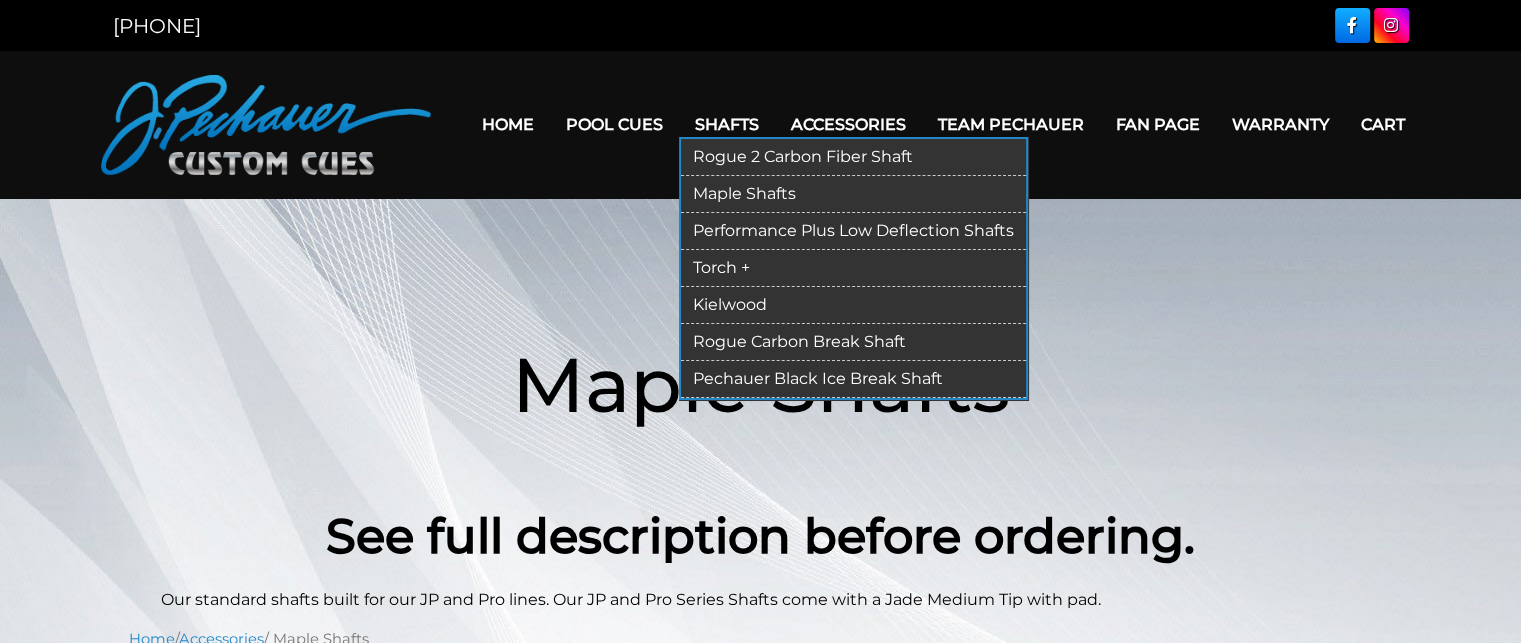 click on "Rogue 2 Carbon Fiber Shaft" at bounding box center [853, 157] 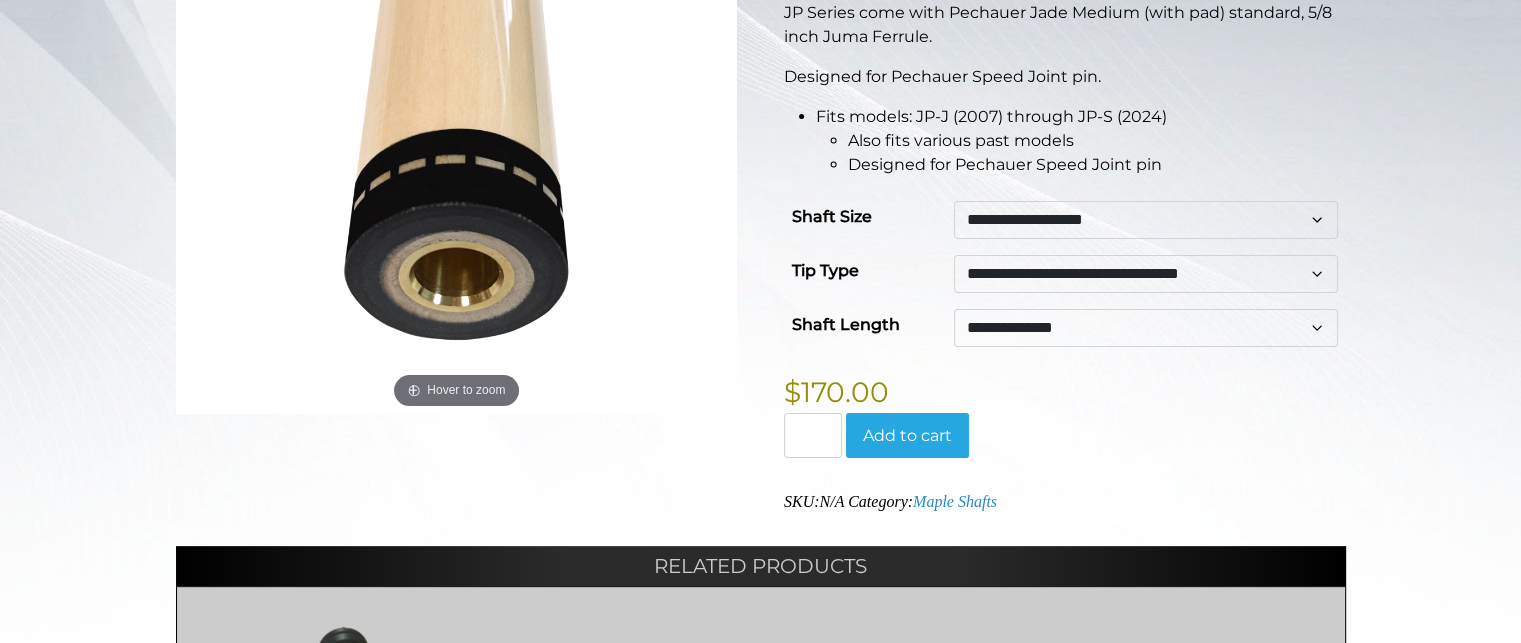 scroll, scrollTop: 465, scrollLeft: 0, axis: vertical 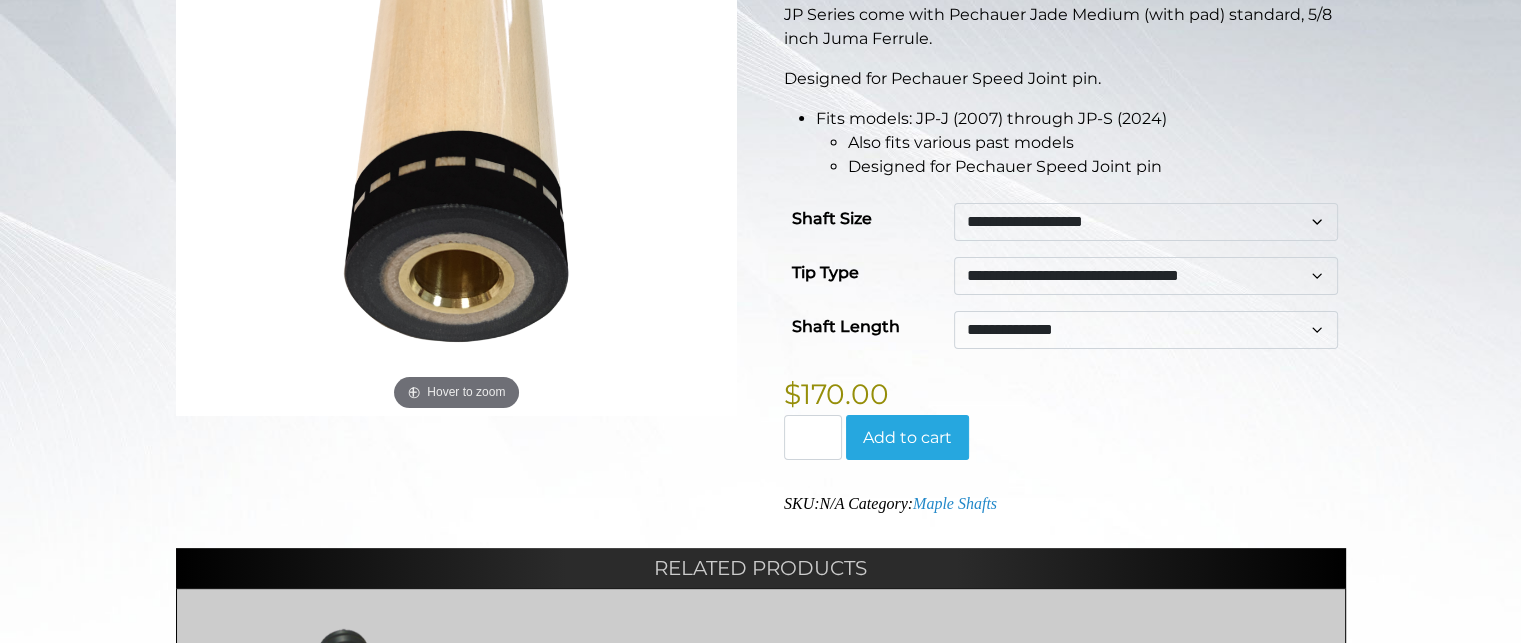 click on "**********" 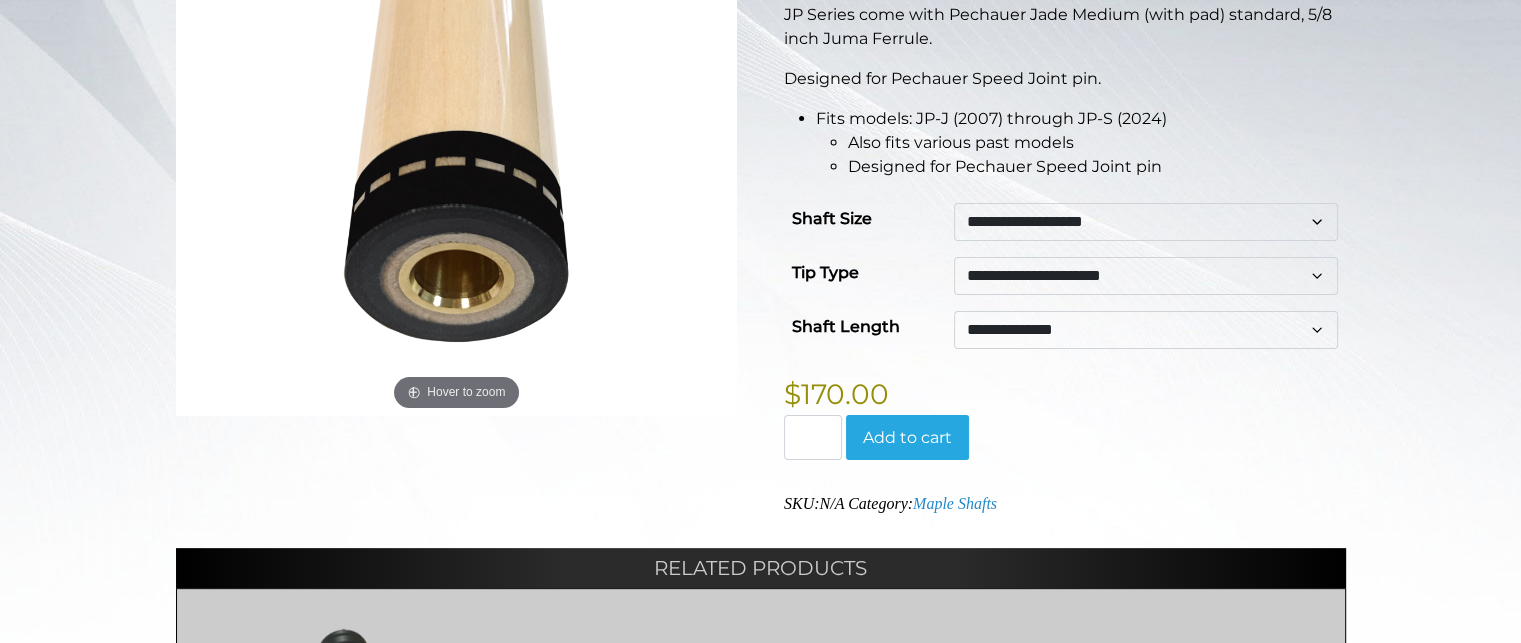 click on "**********" 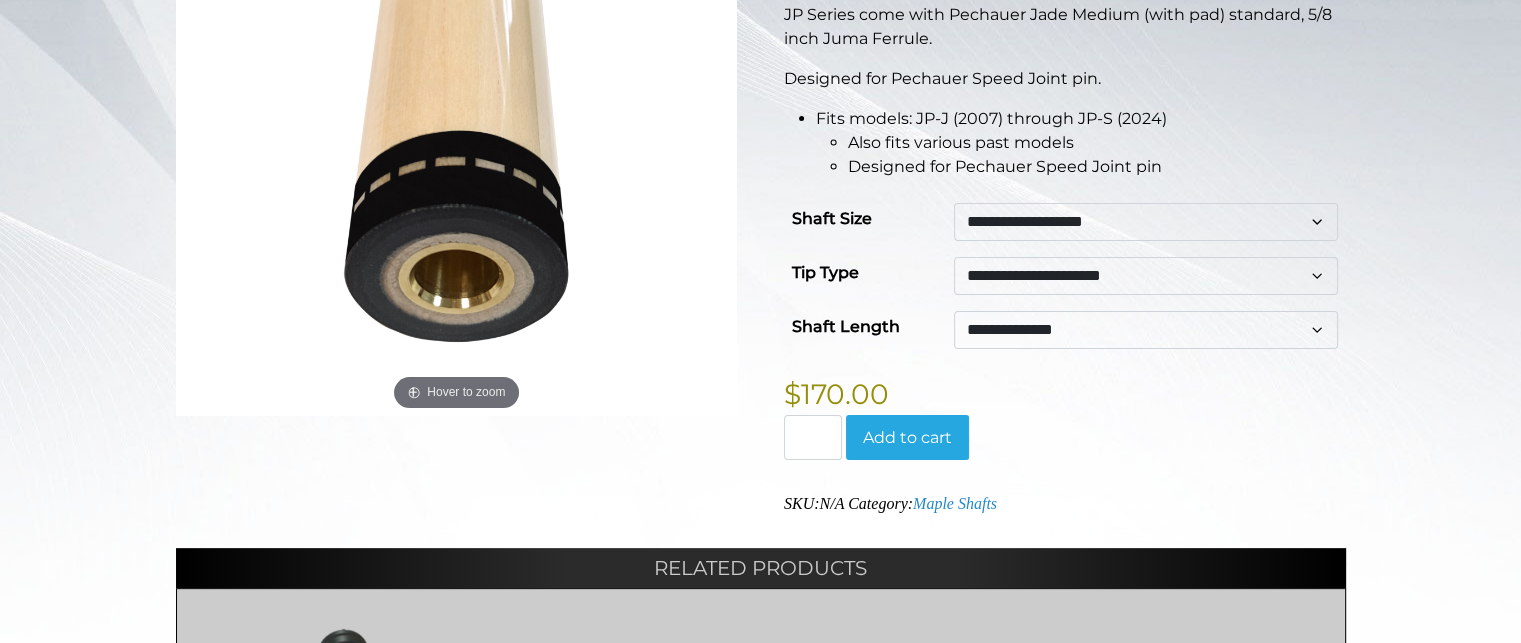 click on "**********" 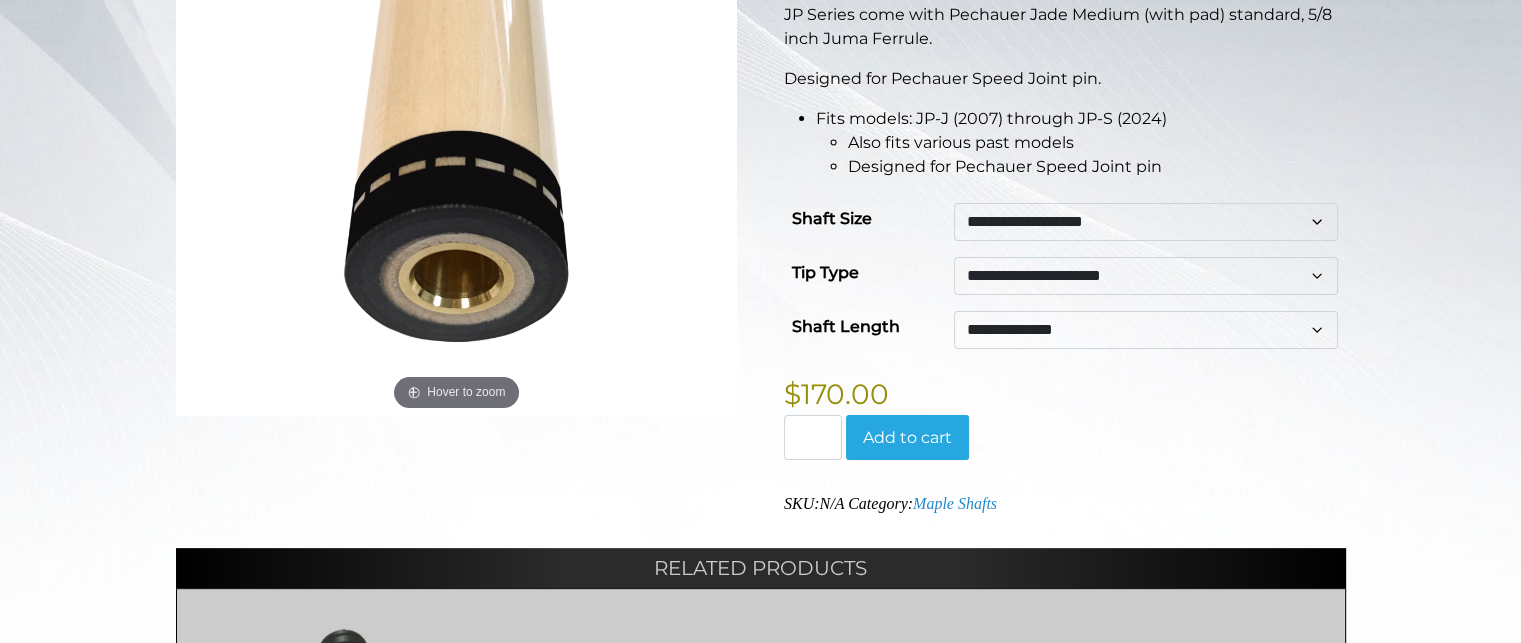 click on "**********" 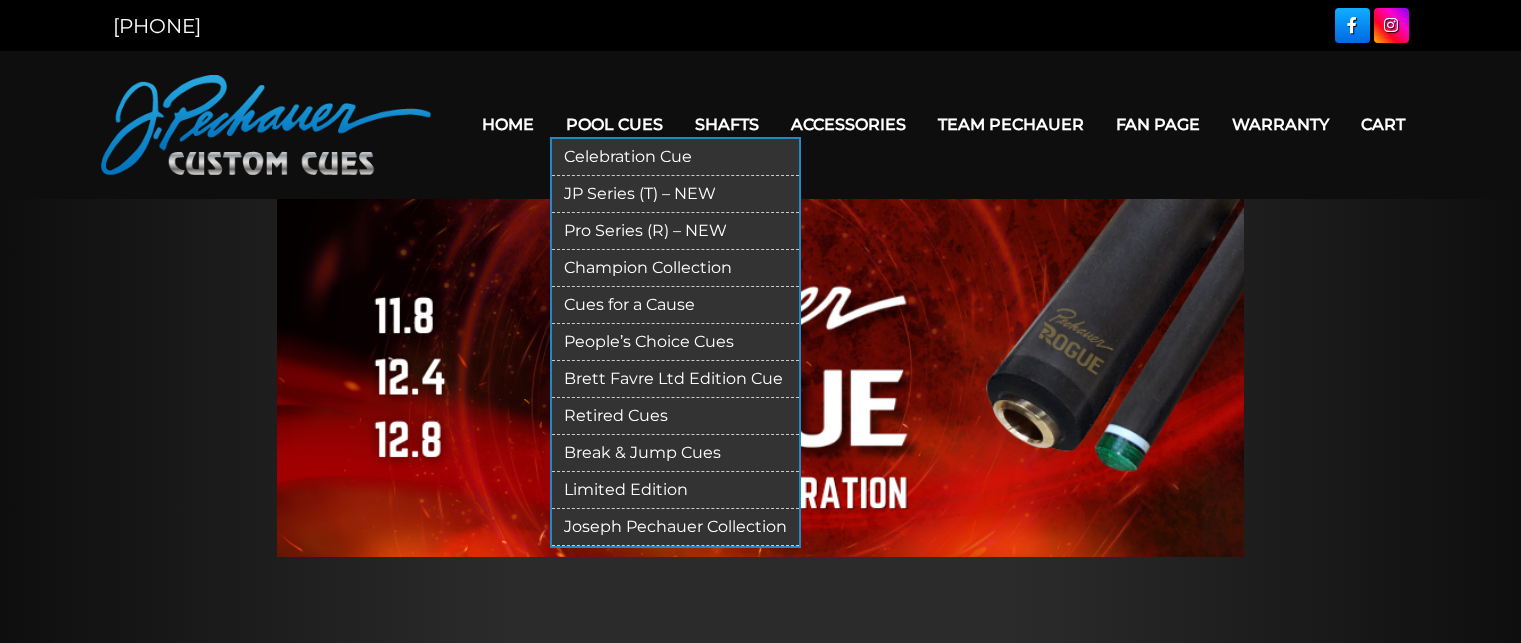 scroll, scrollTop: 0, scrollLeft: 0, axis: both 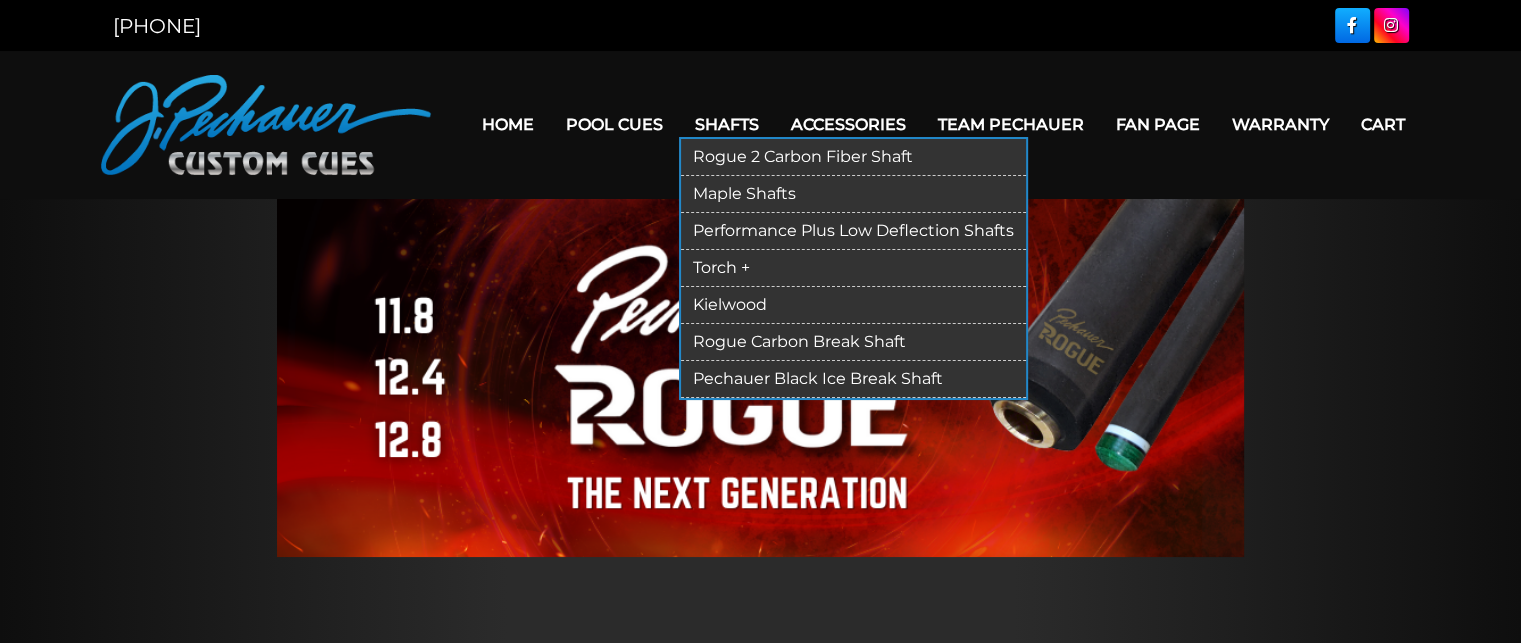 click on "Rogue Carbon Break Shaft" at bounding box center (853, 342) 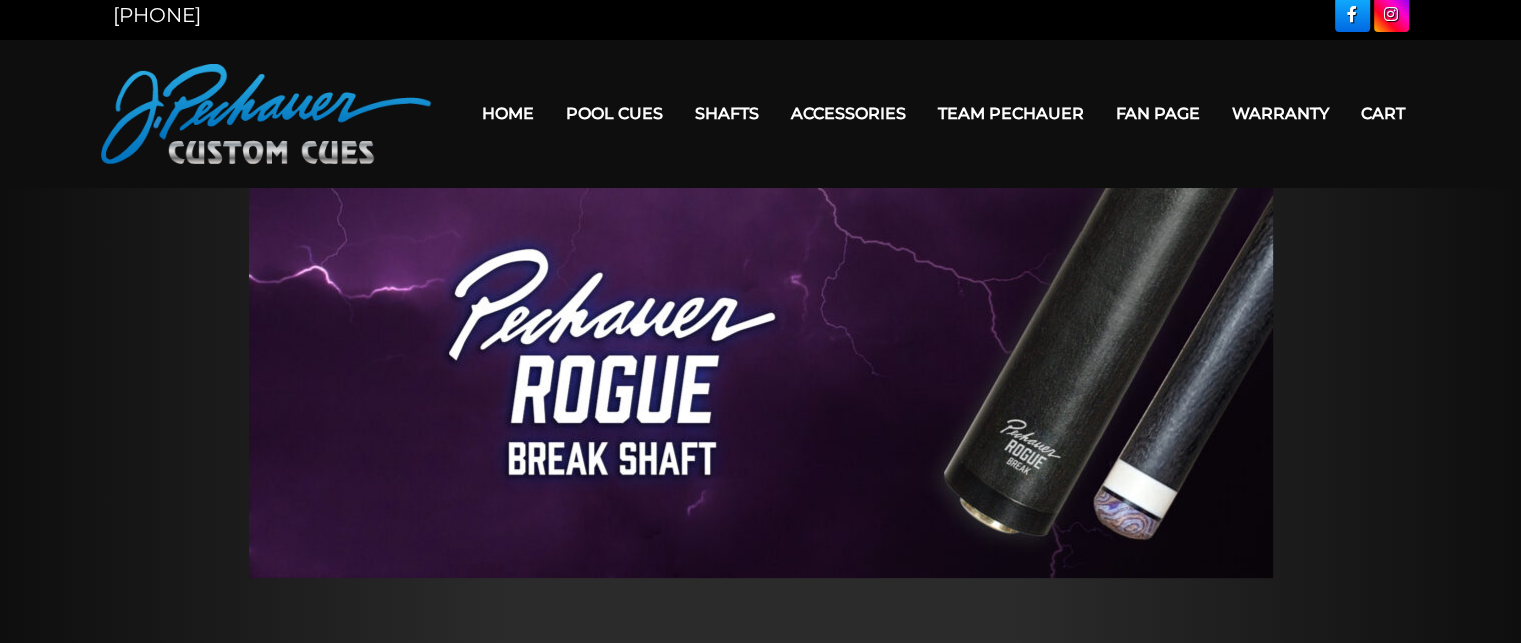 scroll, scrollTop: 0, scrollLeft: 0, axis: both 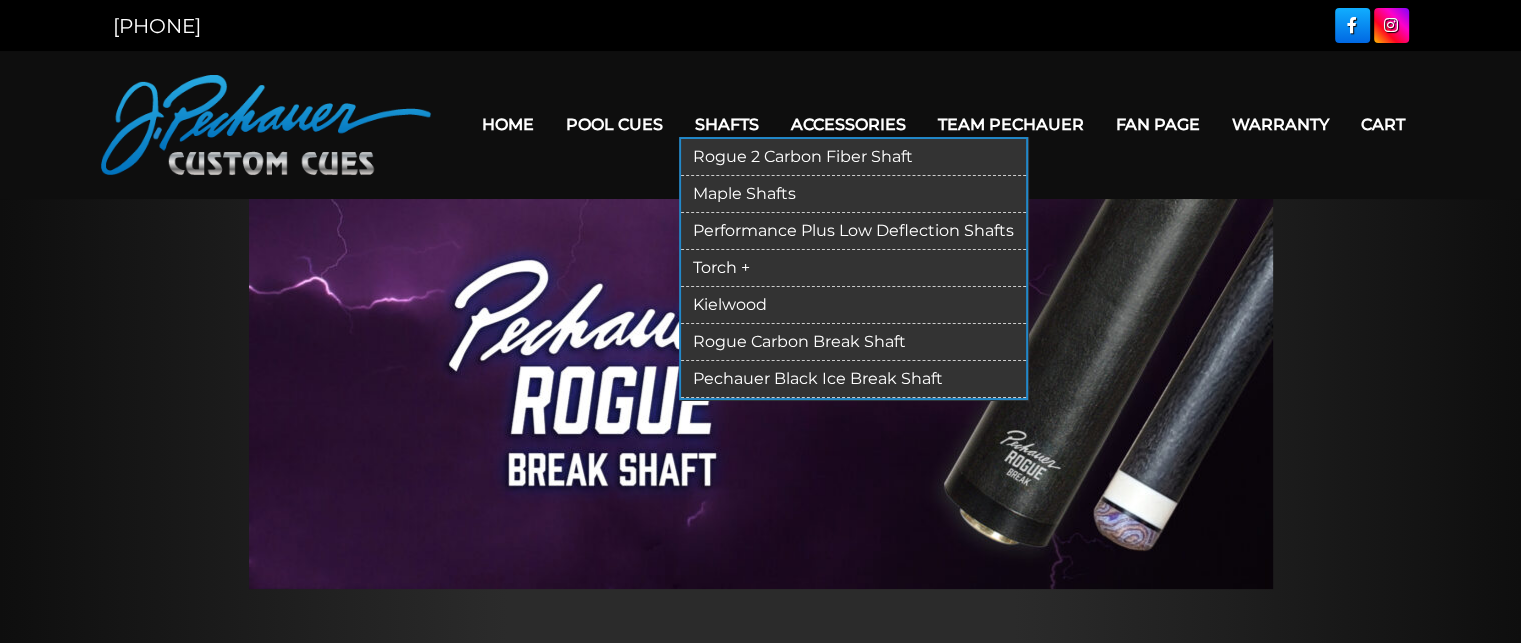 click on "Rogue 2 Carbon Fiber Shaft" at bounding box center [853, 157] 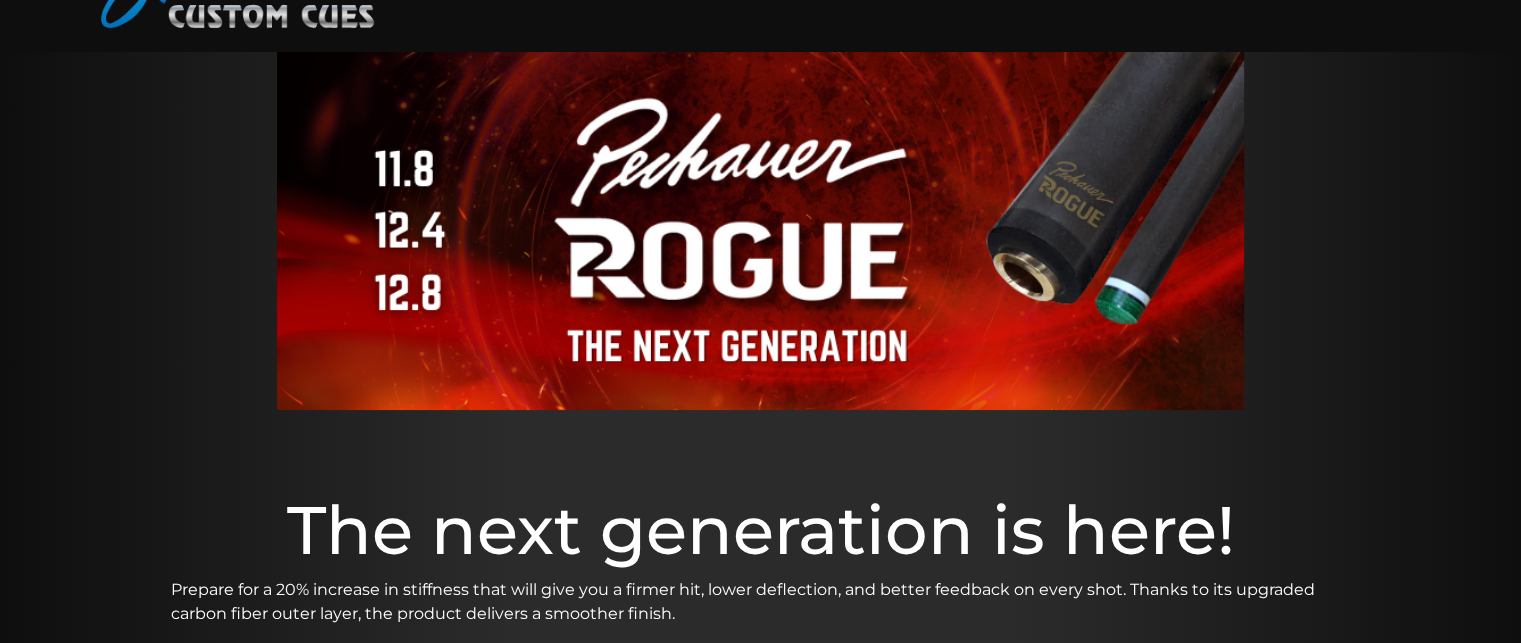 scroll, scrollTop: 0, scrollLeft: 0, axis: both 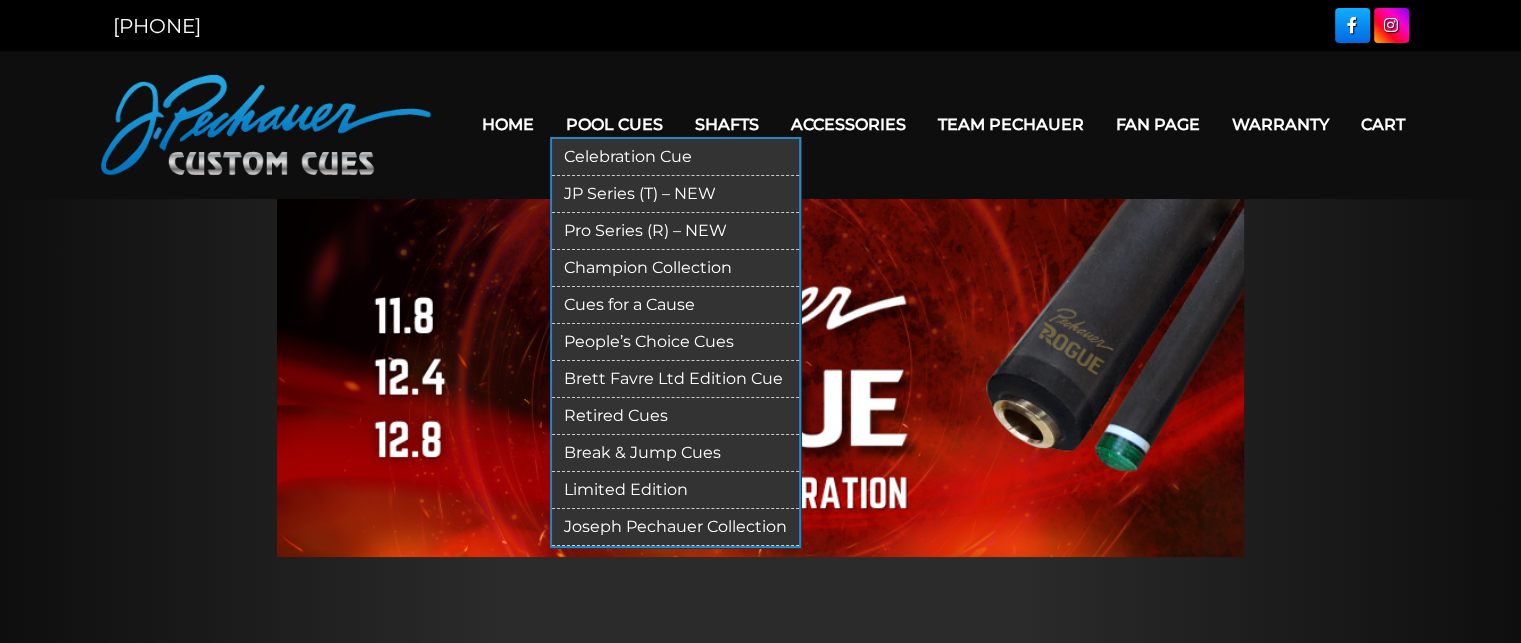 click on "Pro Series (R) – NEW" at bounding box center [675, 231] 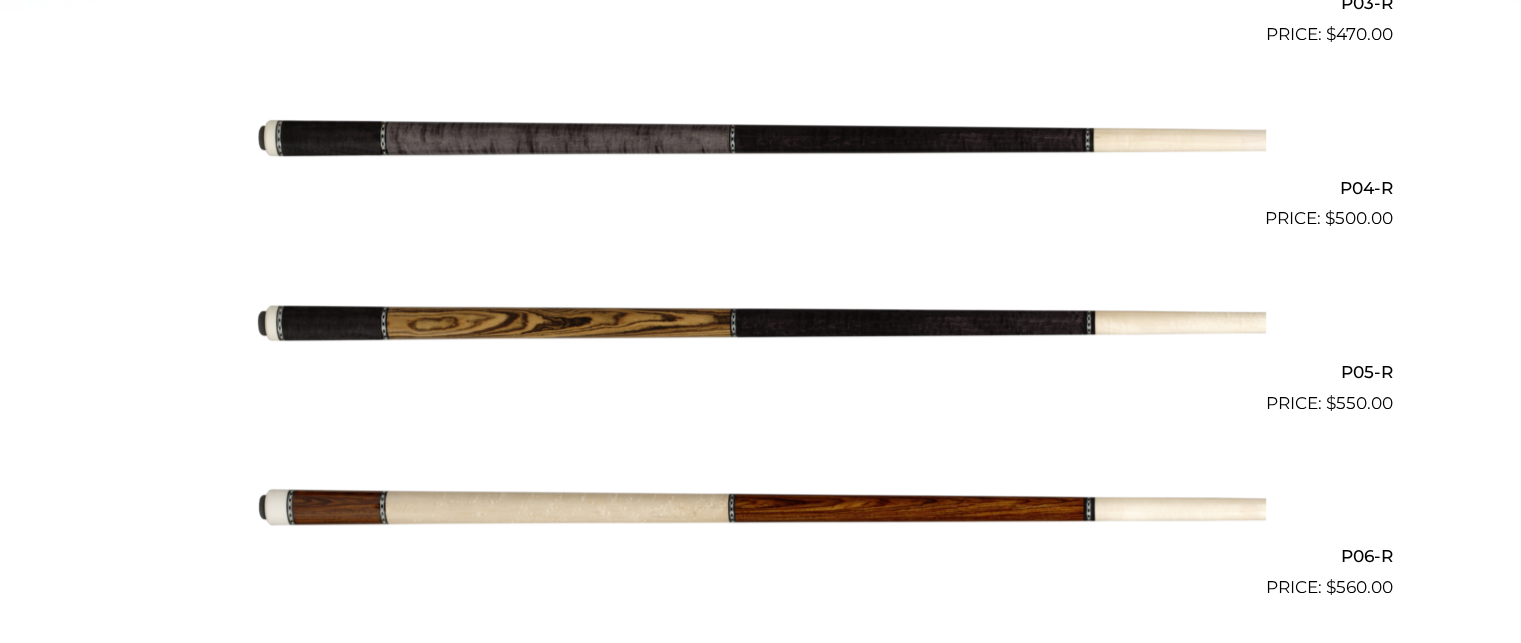 scroll, scrollTop: 1140, scrollLeft: 0, axis: vertical 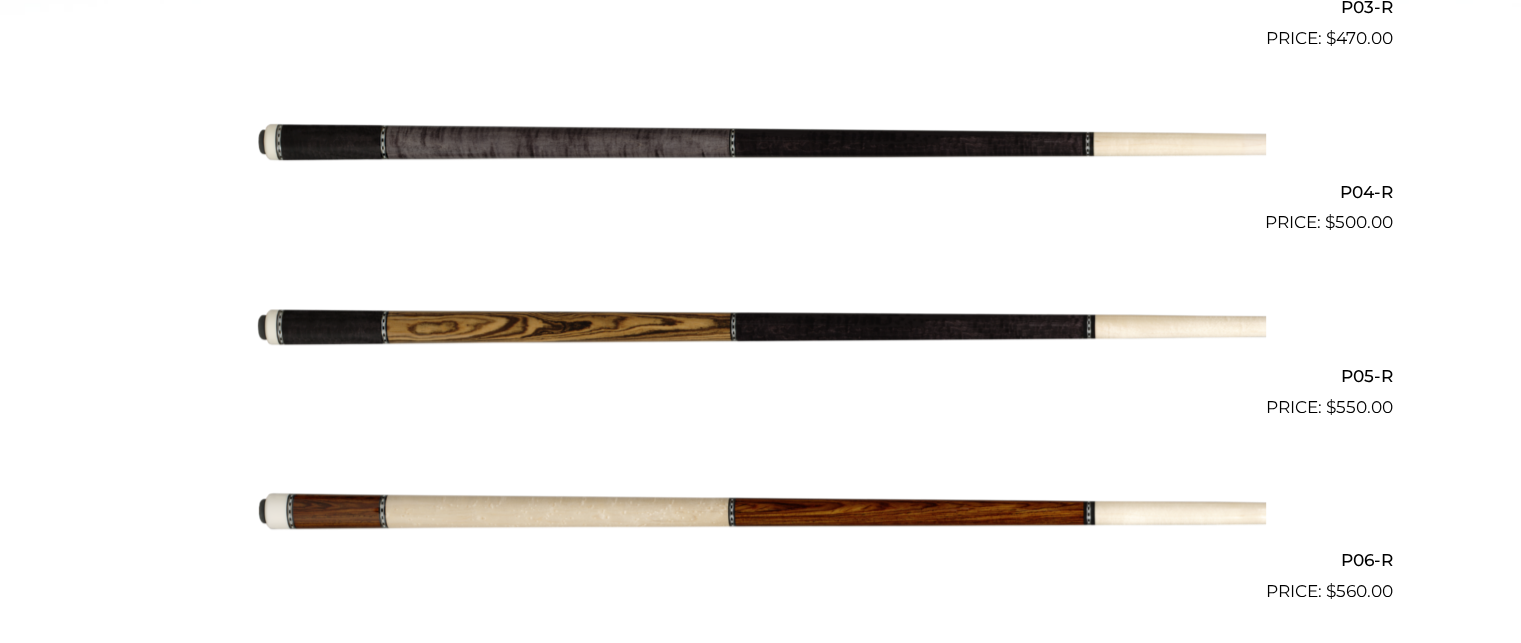 click at bounding box center (761, 513) 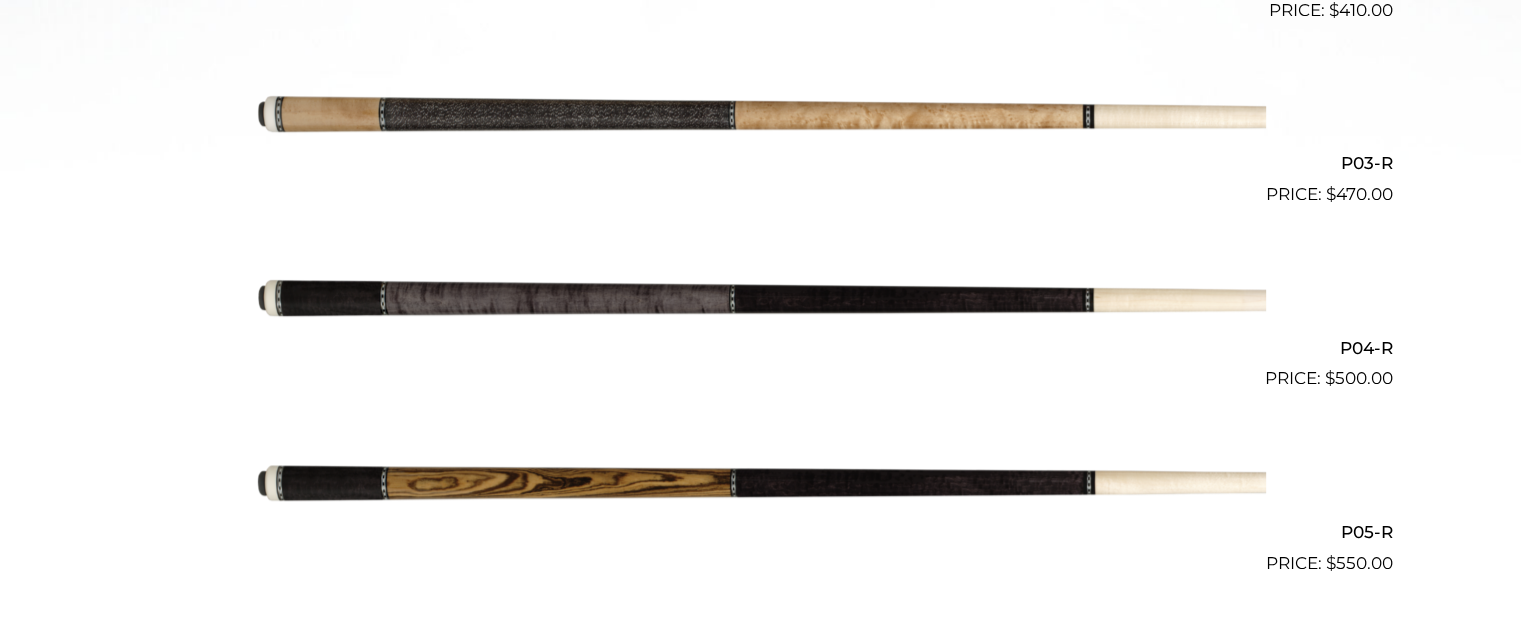 scroll, scrollTop: 983, scrollLeft: 0, axis: vertical 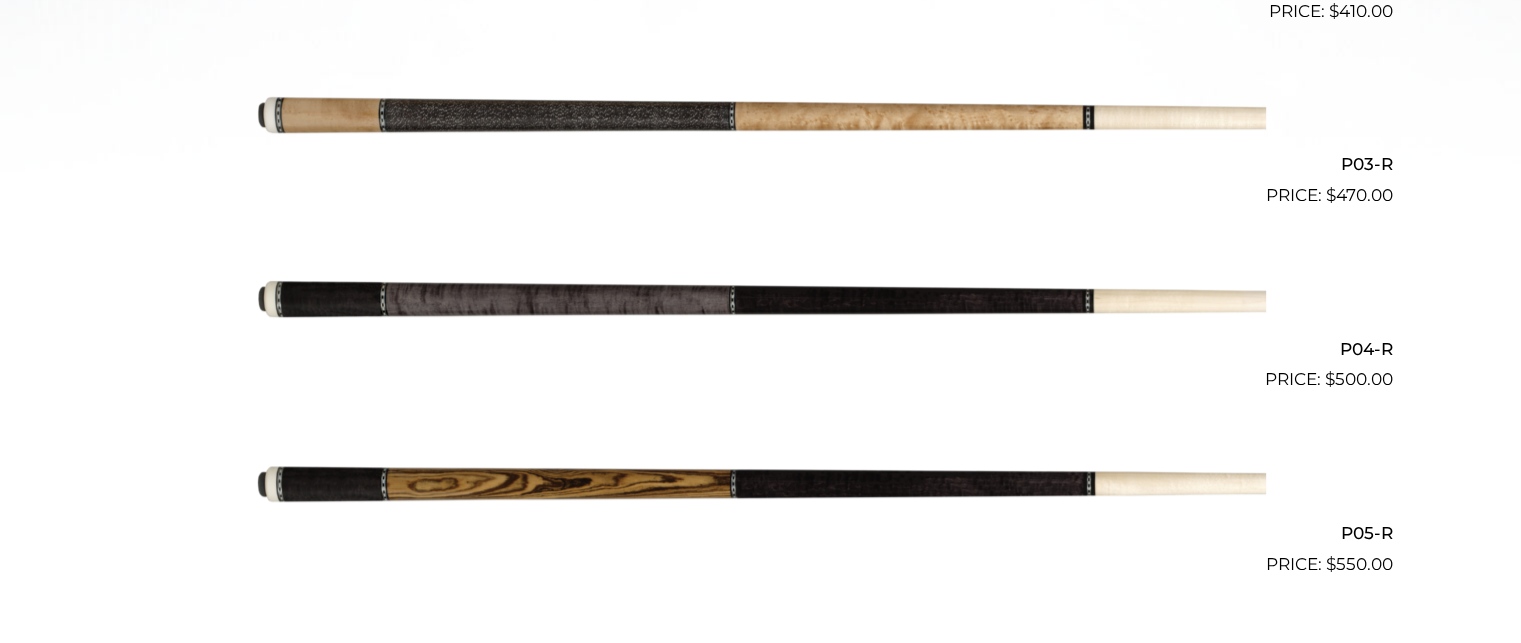 click at bounding box center (761, 301) 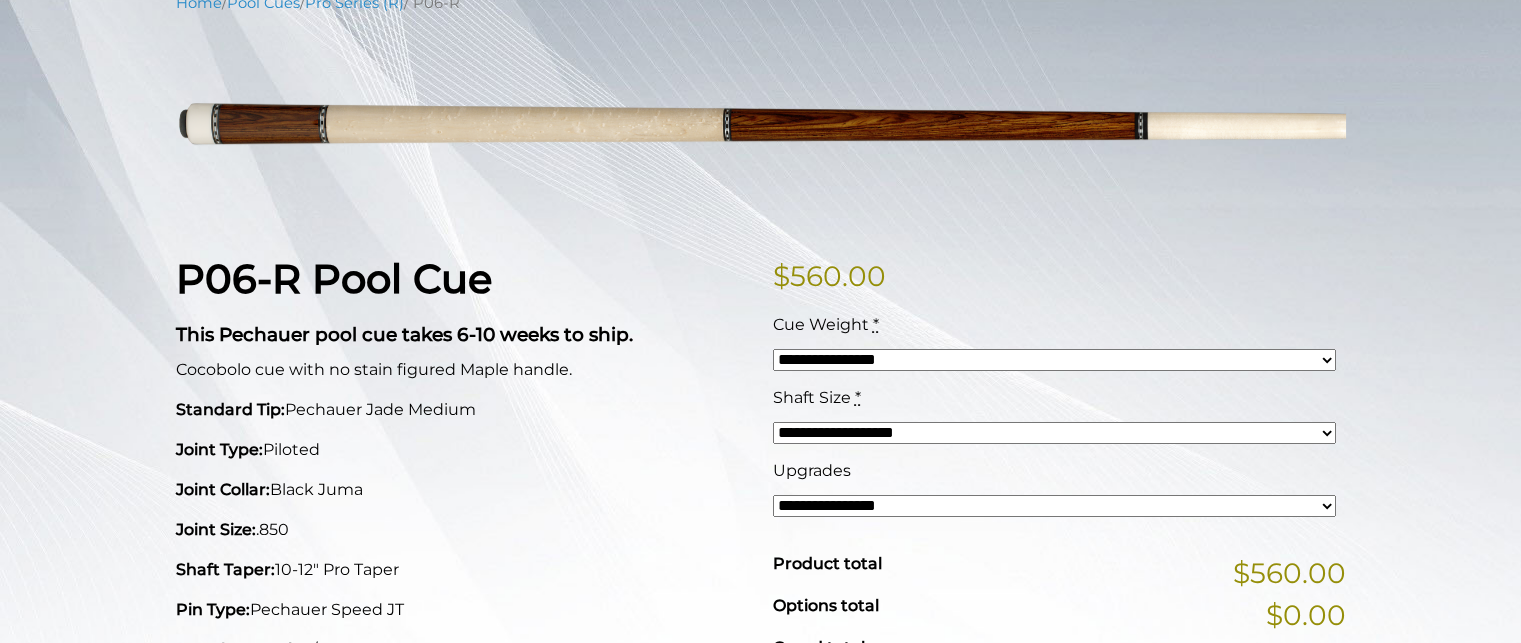 scroll, scrollTop: 234, scrollLeft: 0, axis: vertical 